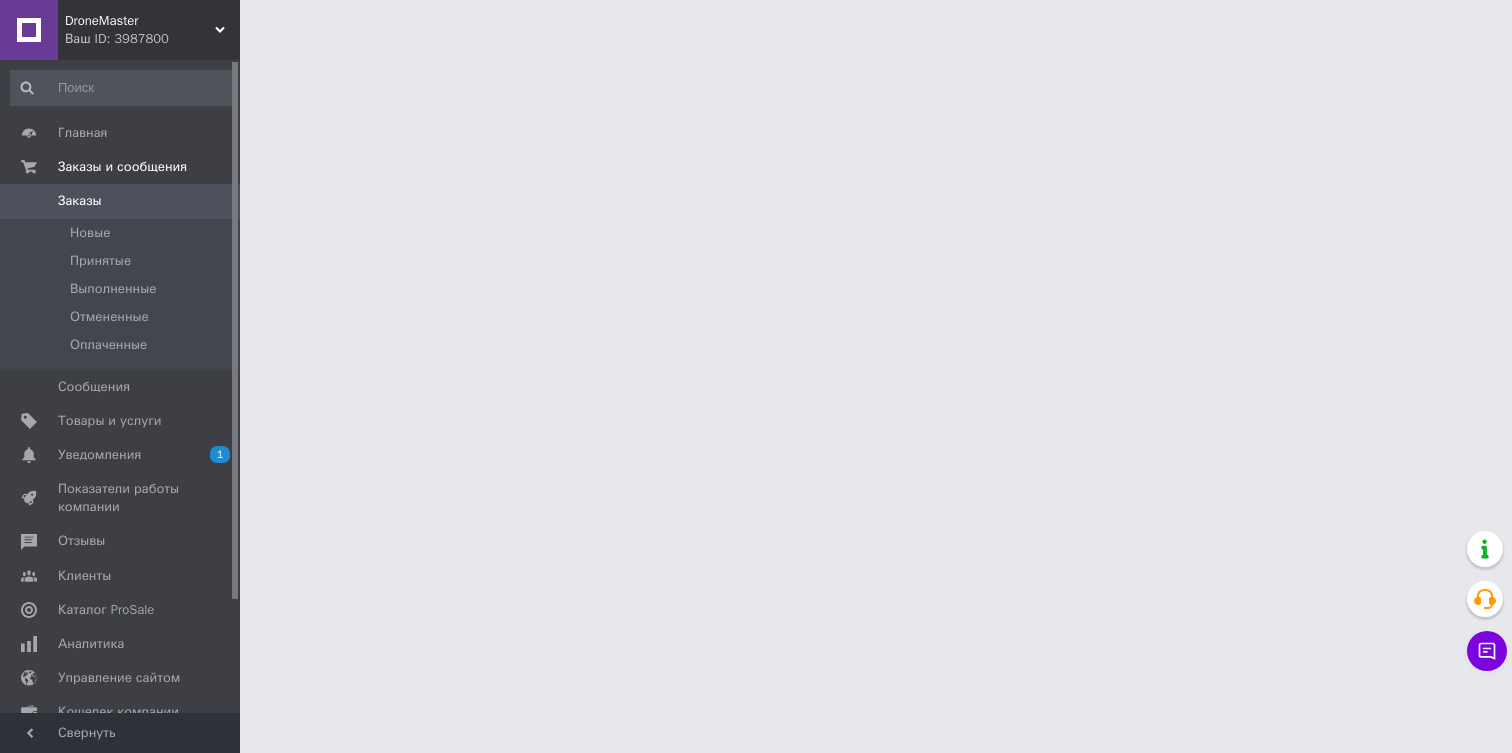 scroll, scrollTop: 0, scrollLeft: 0, axis: both 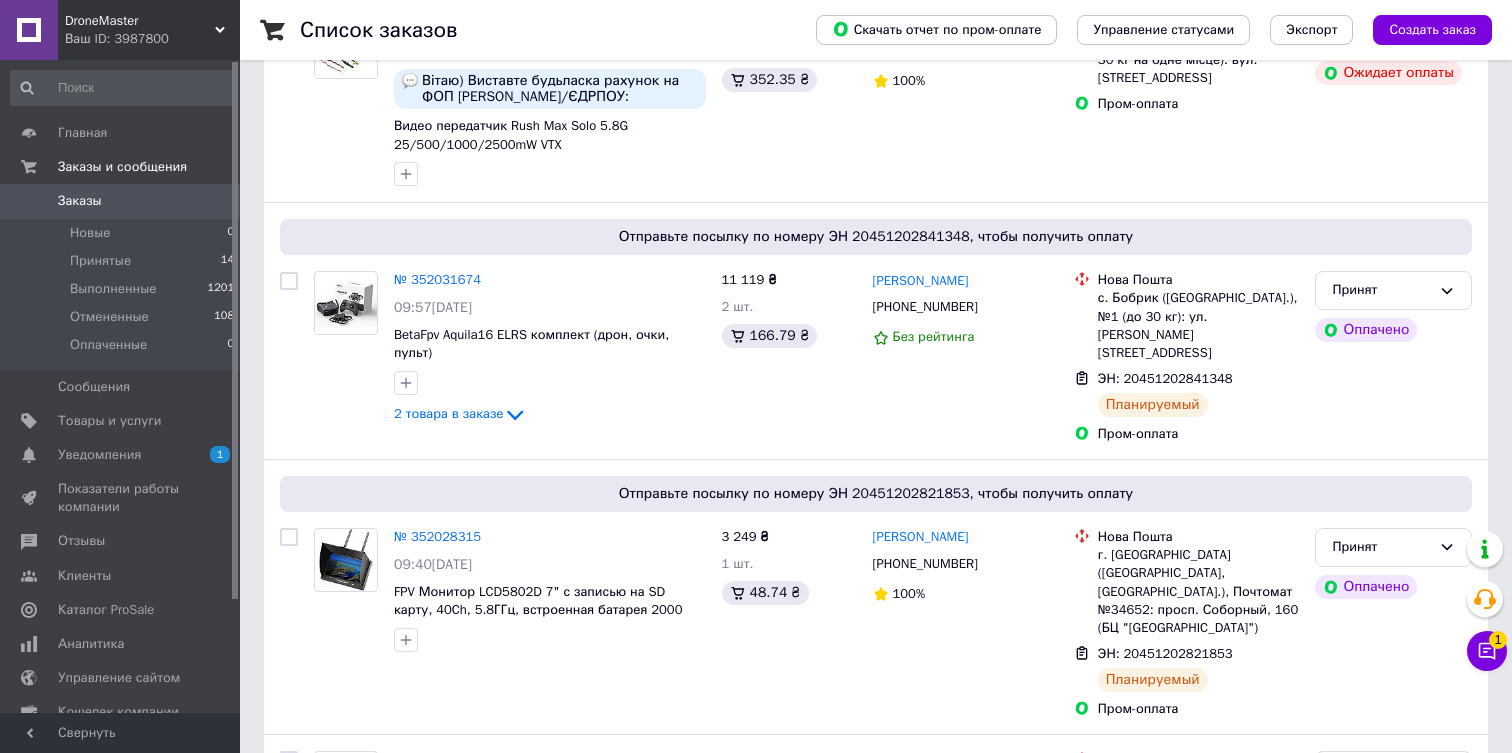 click on "Чат с покупателем 1" at bounding box center [1487, 651] 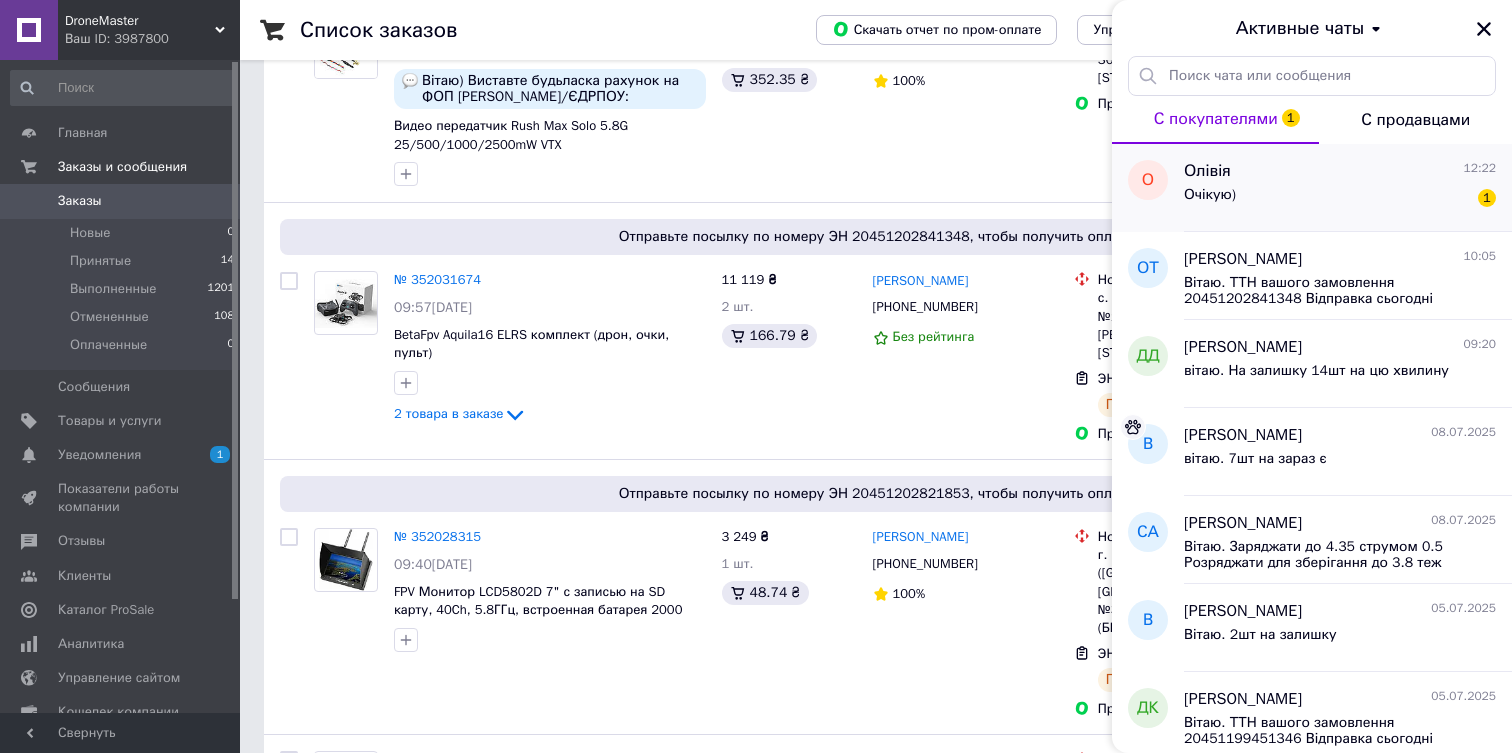 click on "Олівія 12:22" at bounding box center (1340, 171) 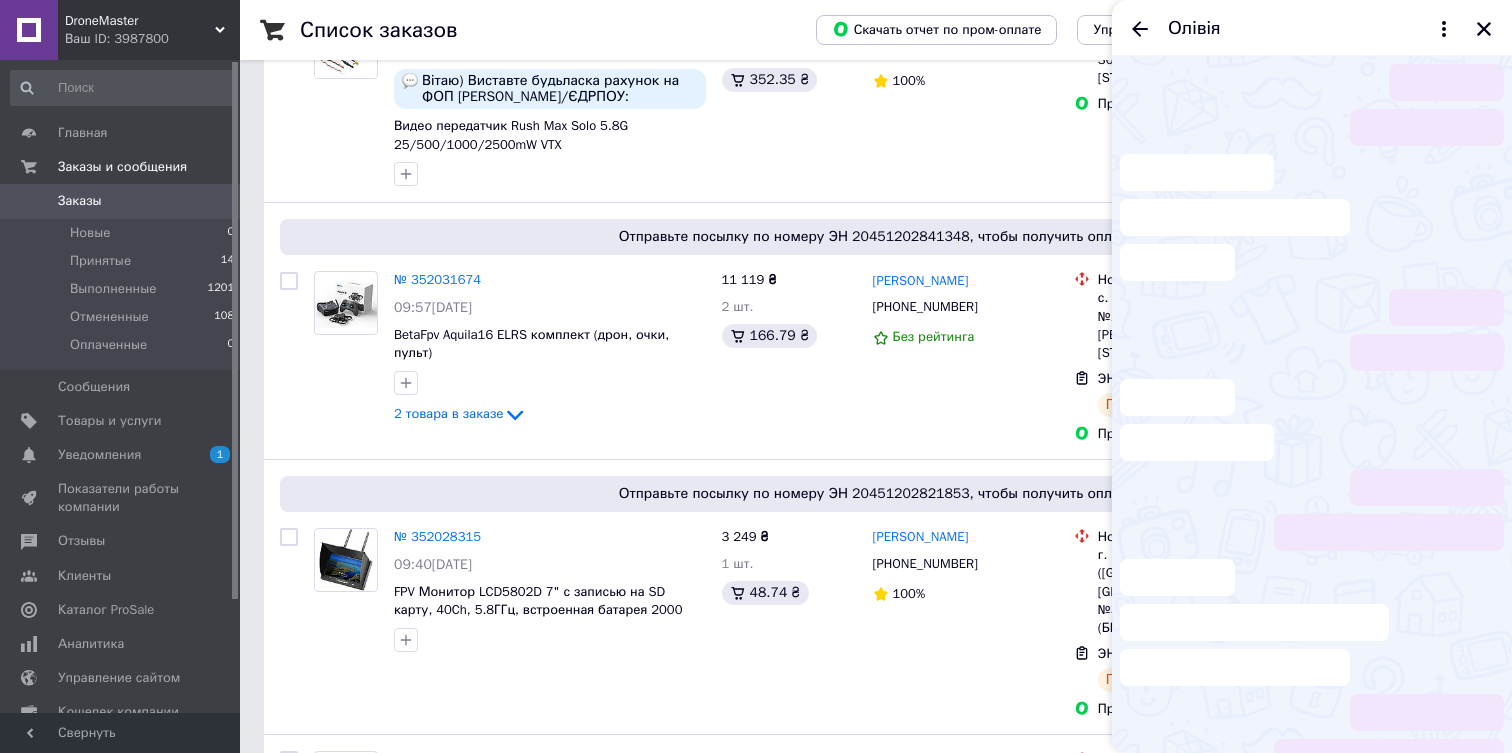 scroll, scrollTop: 1974, scrollLeft: 0, axis: vertical 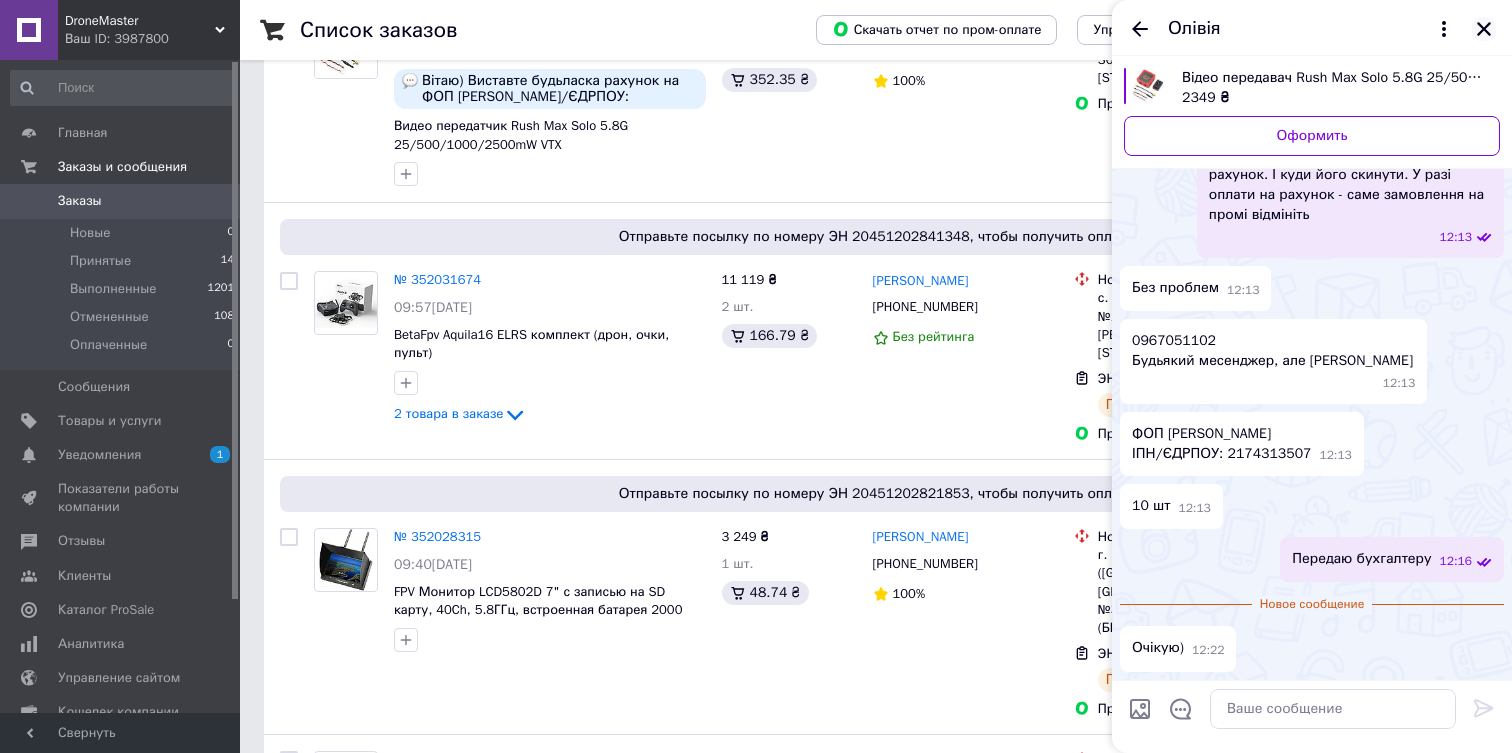 click 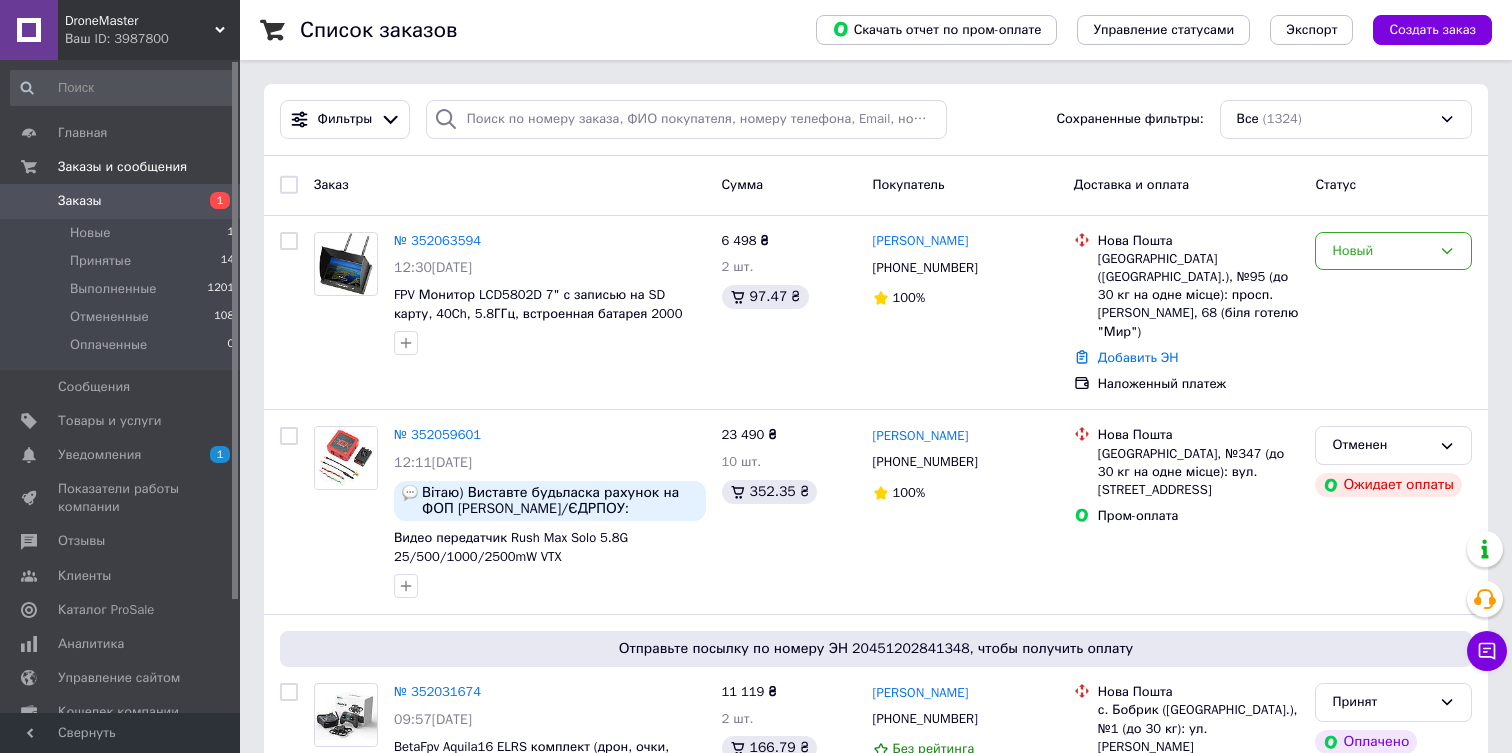 scroll, scrollTop: 0, scrollLeft: 0, axis: both 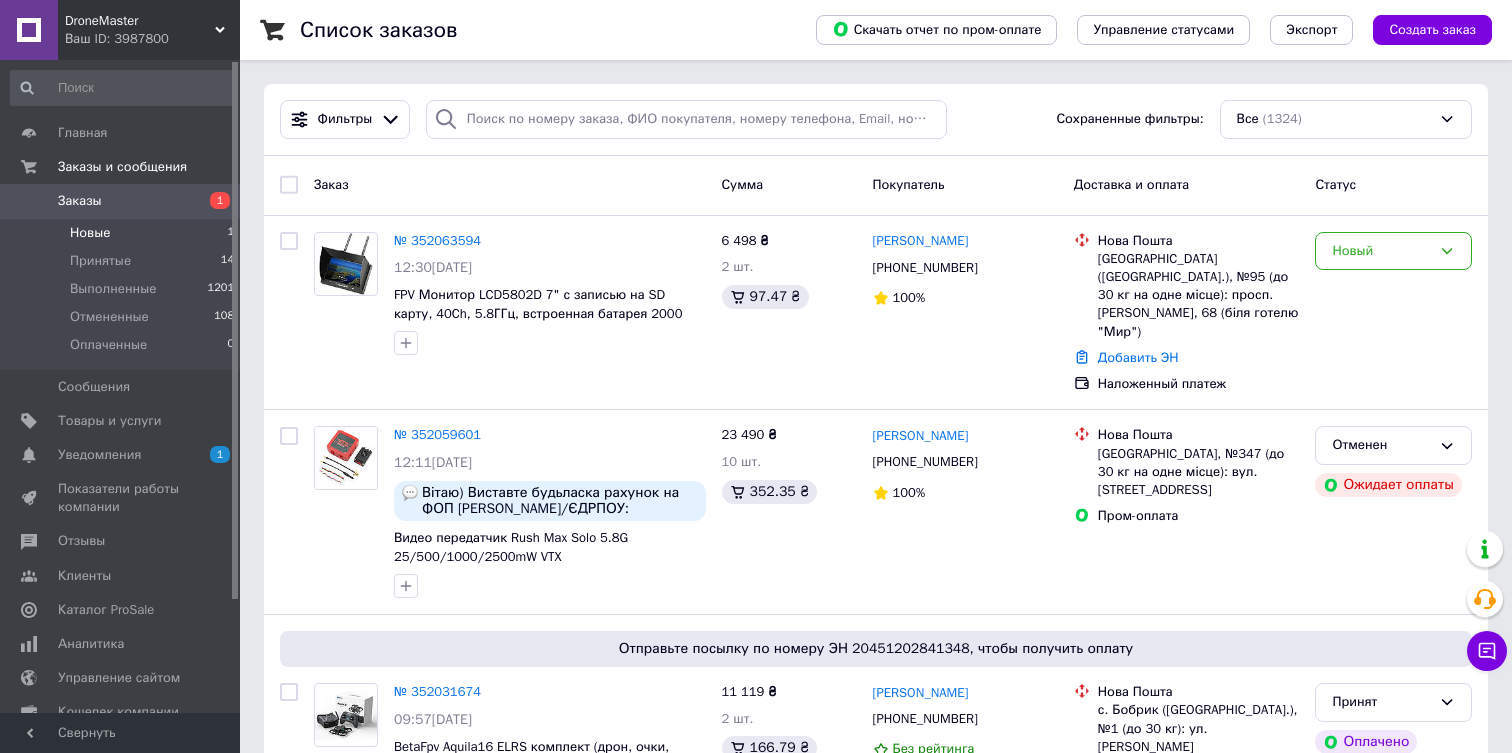 click on "Новые" at bounding box center [90, 233] 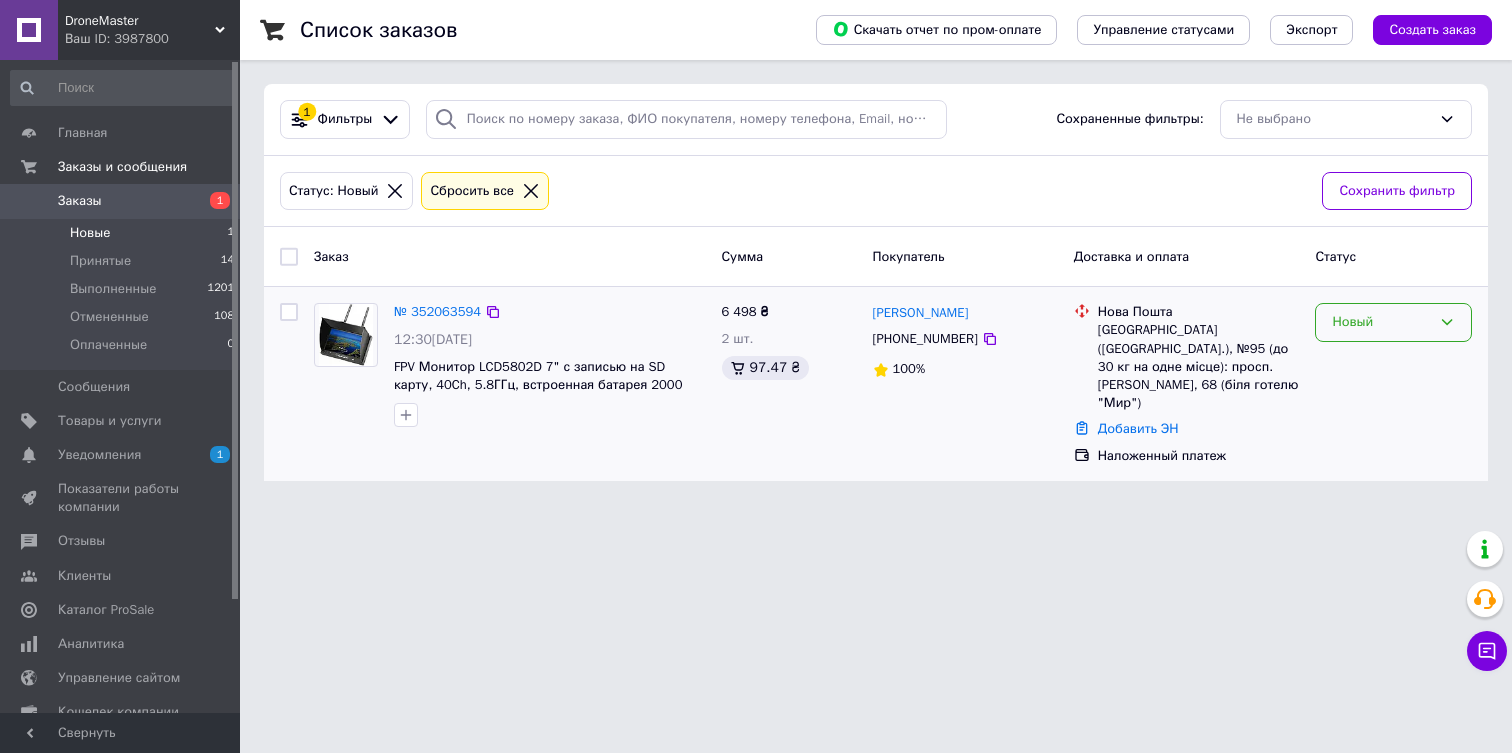 click on "Новый" at bounding box center [1381, 322] 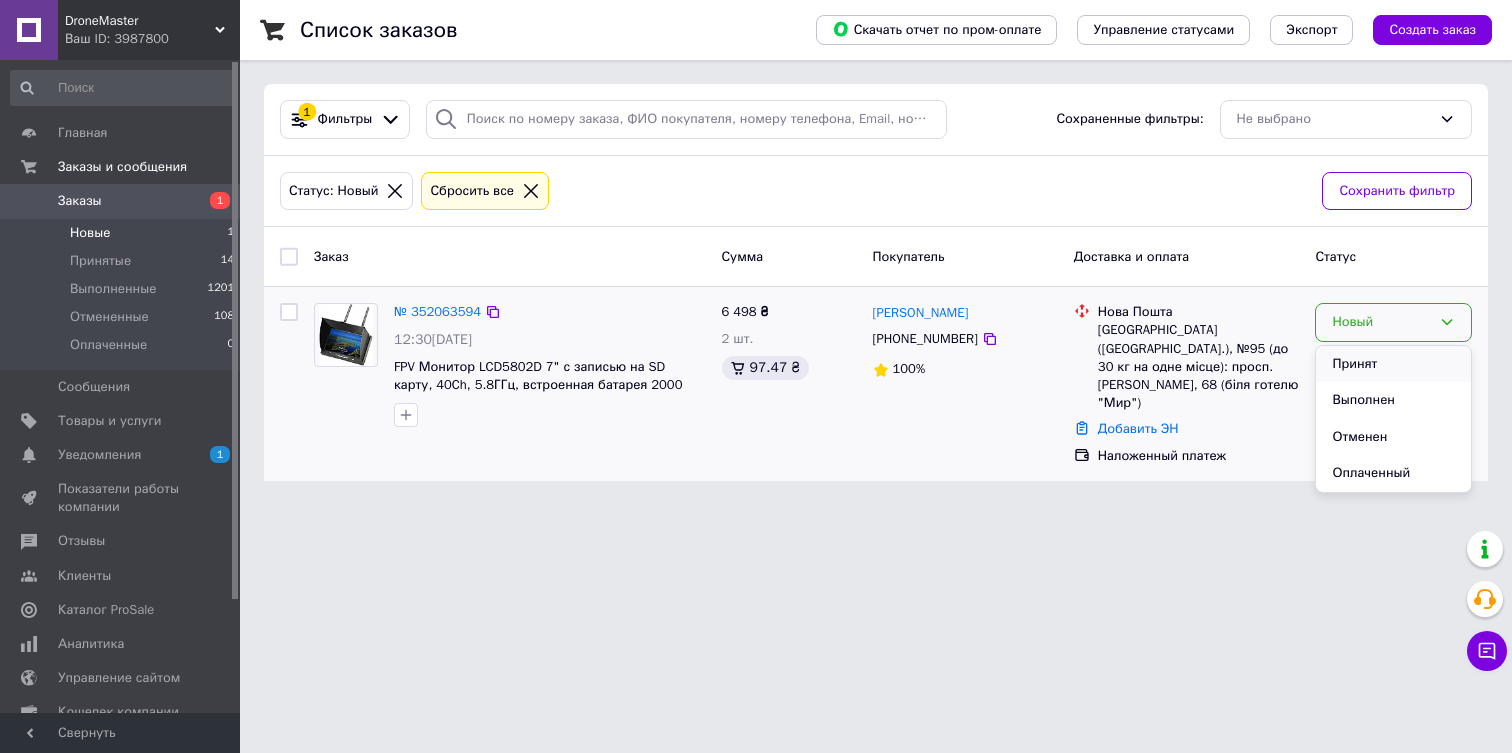 click on "Принят" at bounding box center [1393, 364] 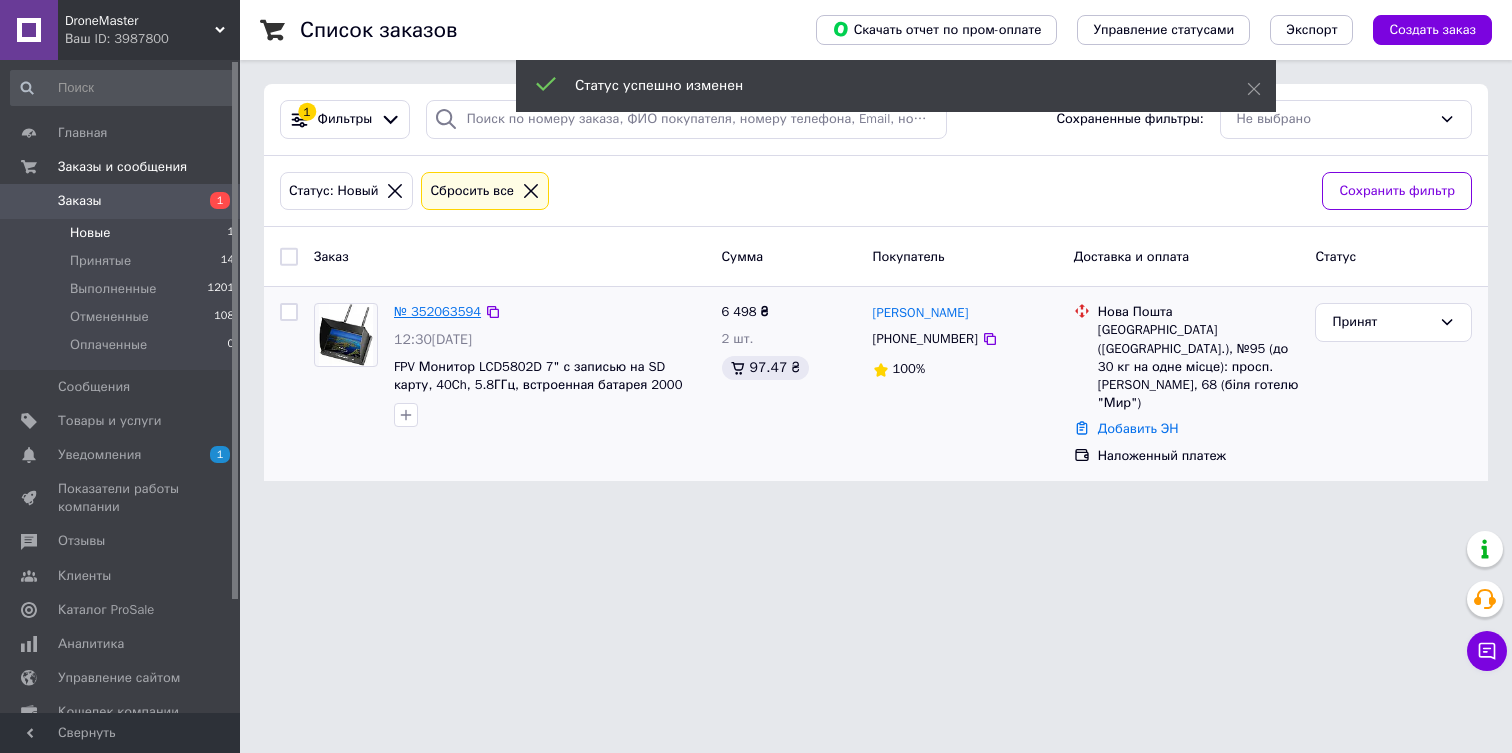 click on "№ 352063594" at bounding box center [437, 311] 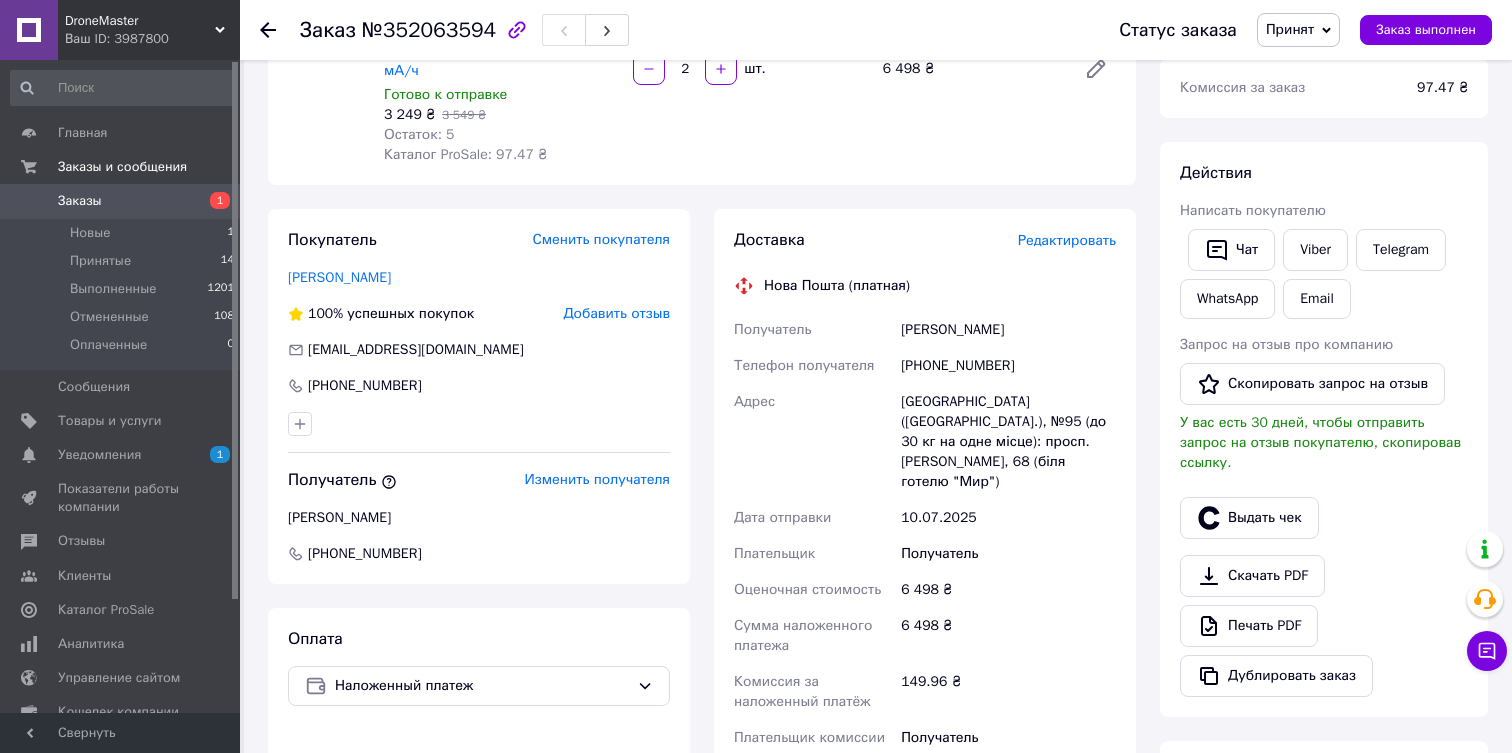 scroll, scrollTop: 709, scrollLeft: 0, axis: vertical 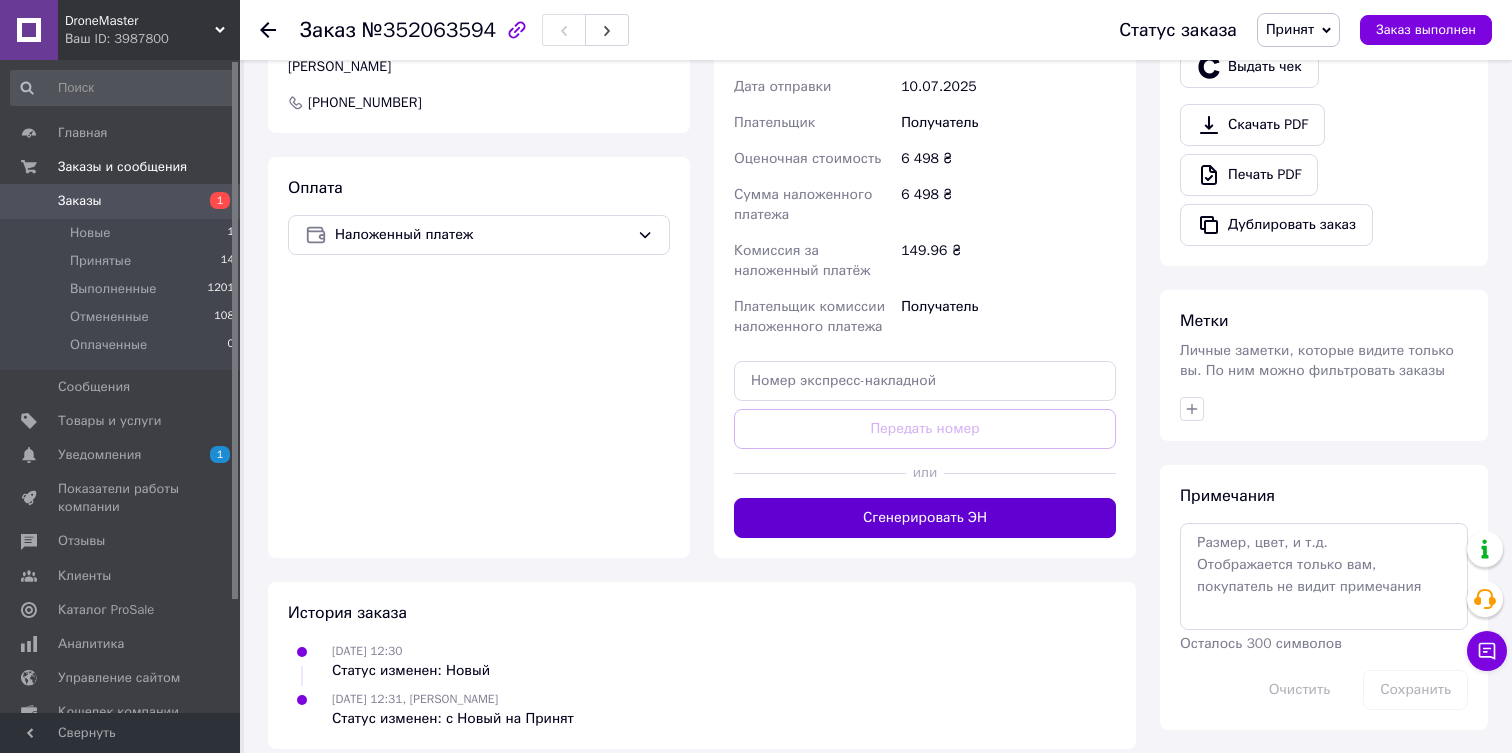 click on "Сгенерировать ЭН" at bounding box center (925, 518) 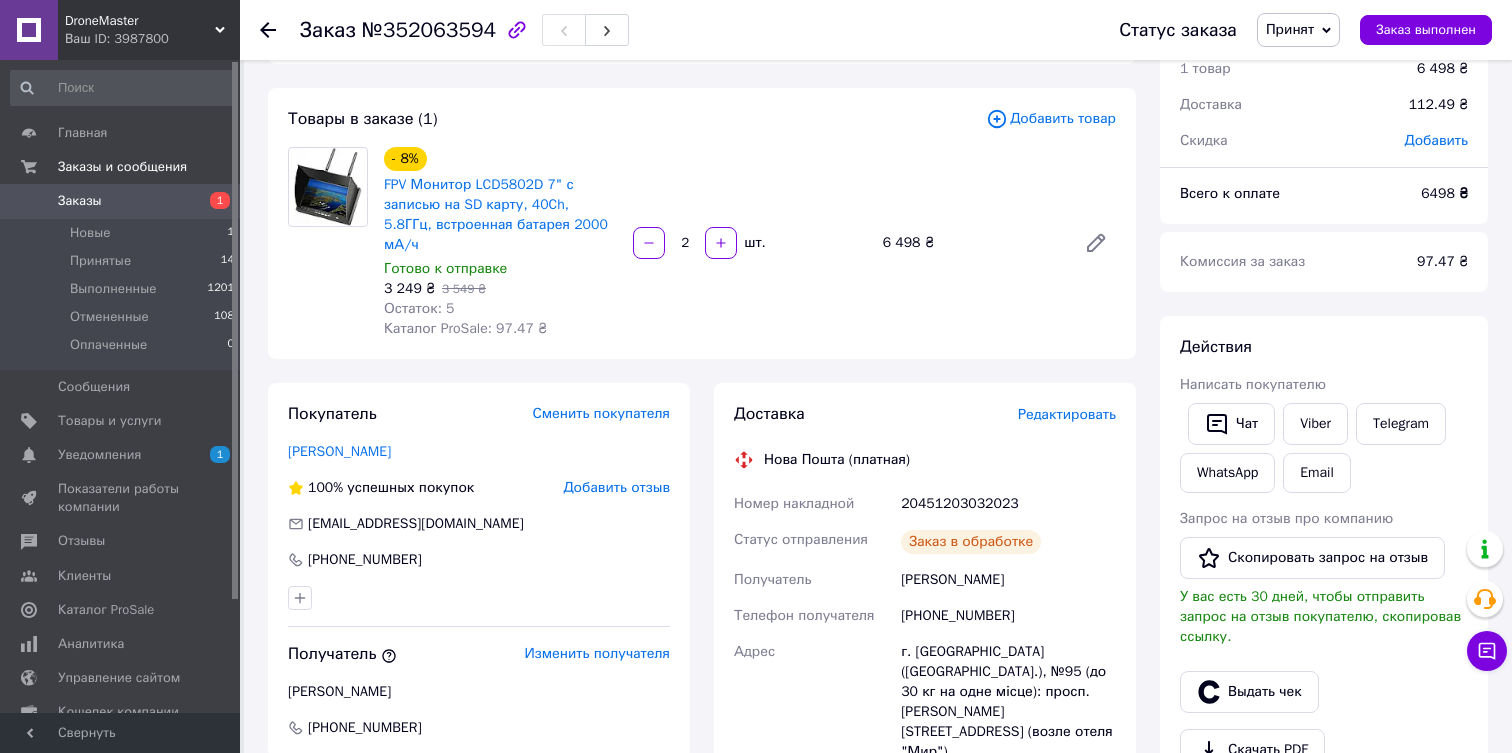 scroll, scrollTop: 122, scrollLeft: 0, axis: vertical 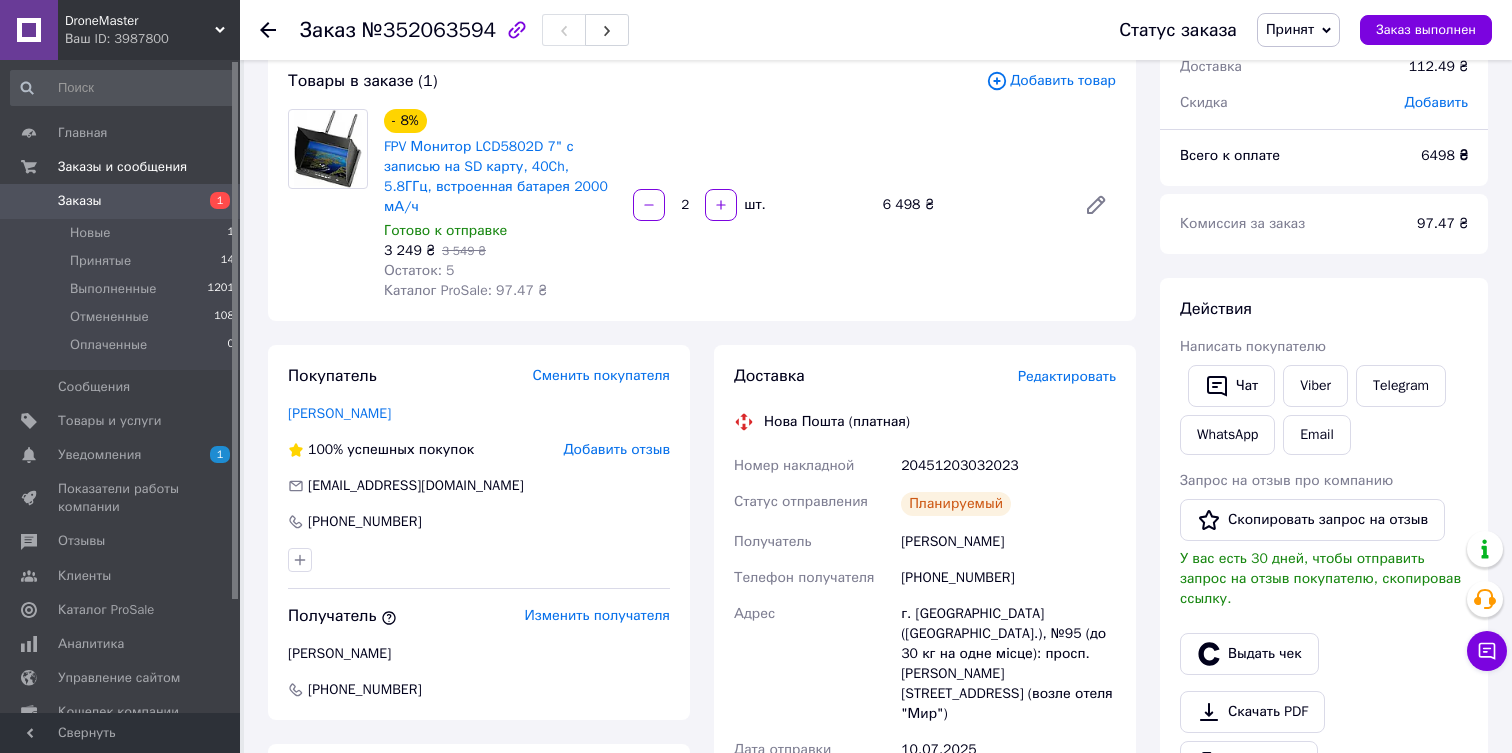 click on "20451203032023" at bounding box center (1008, 466) 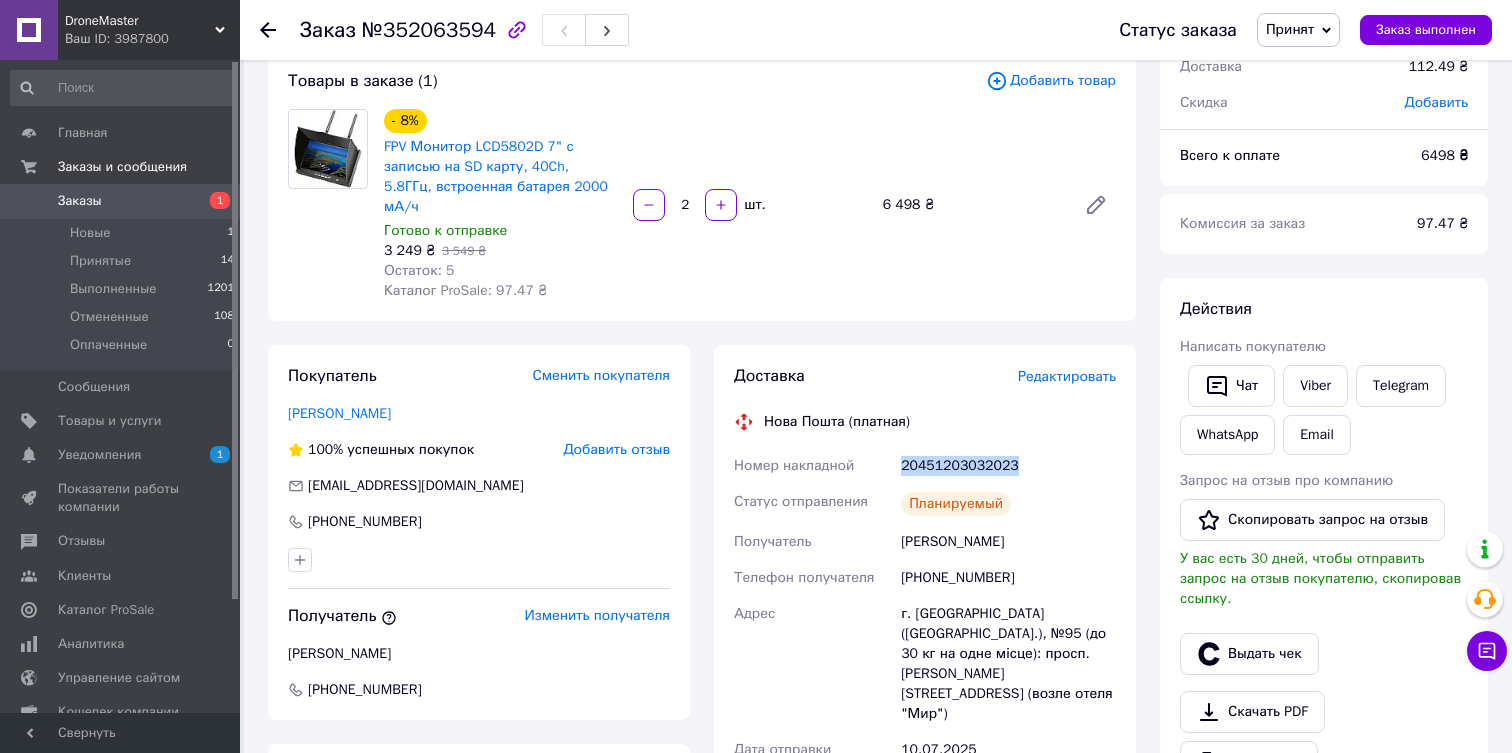 click on "20451203032023" at bounding box center [1008, 466] 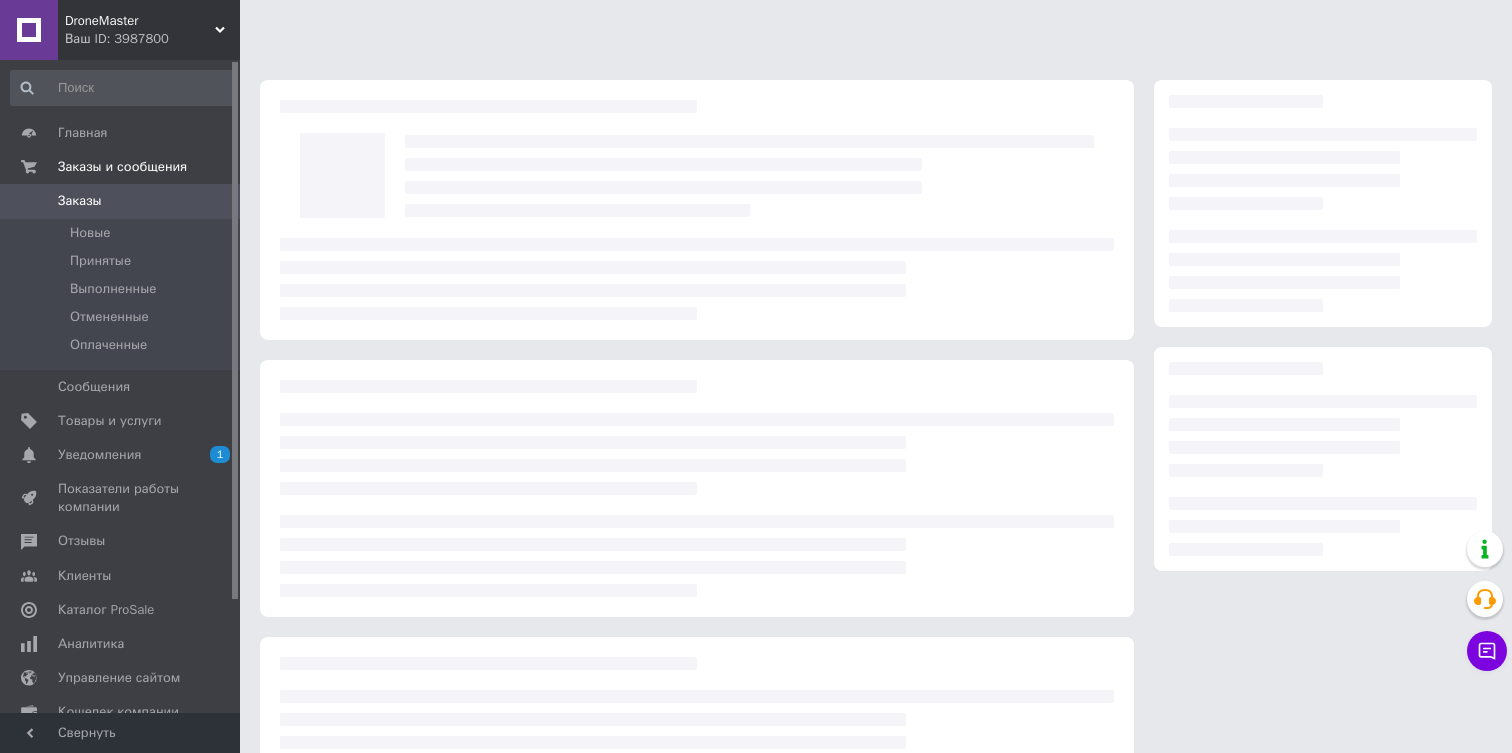 scroll, scrollTop: 122, scrollLeft: 0, axis: vertical 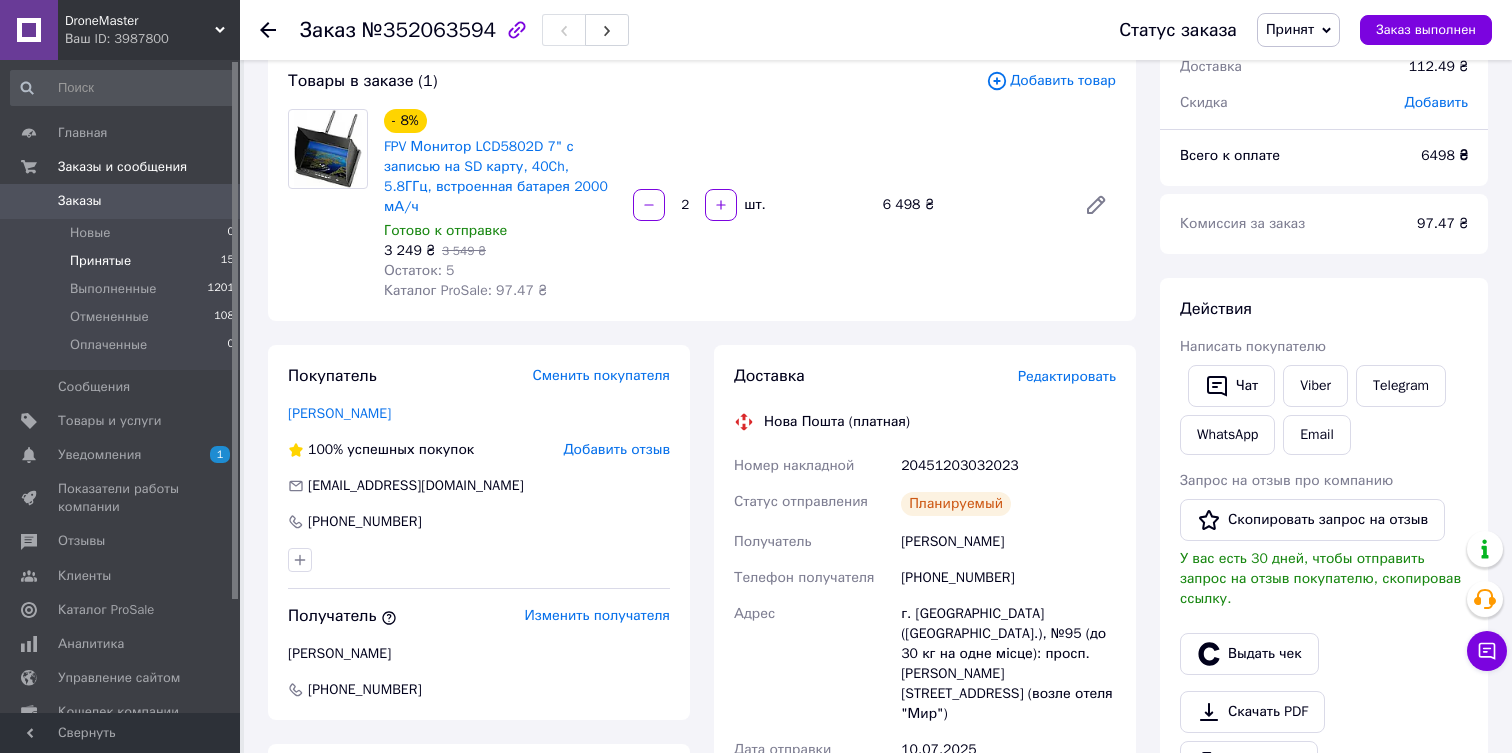 click on "Принятые 15" at bounding box center (123, 261) 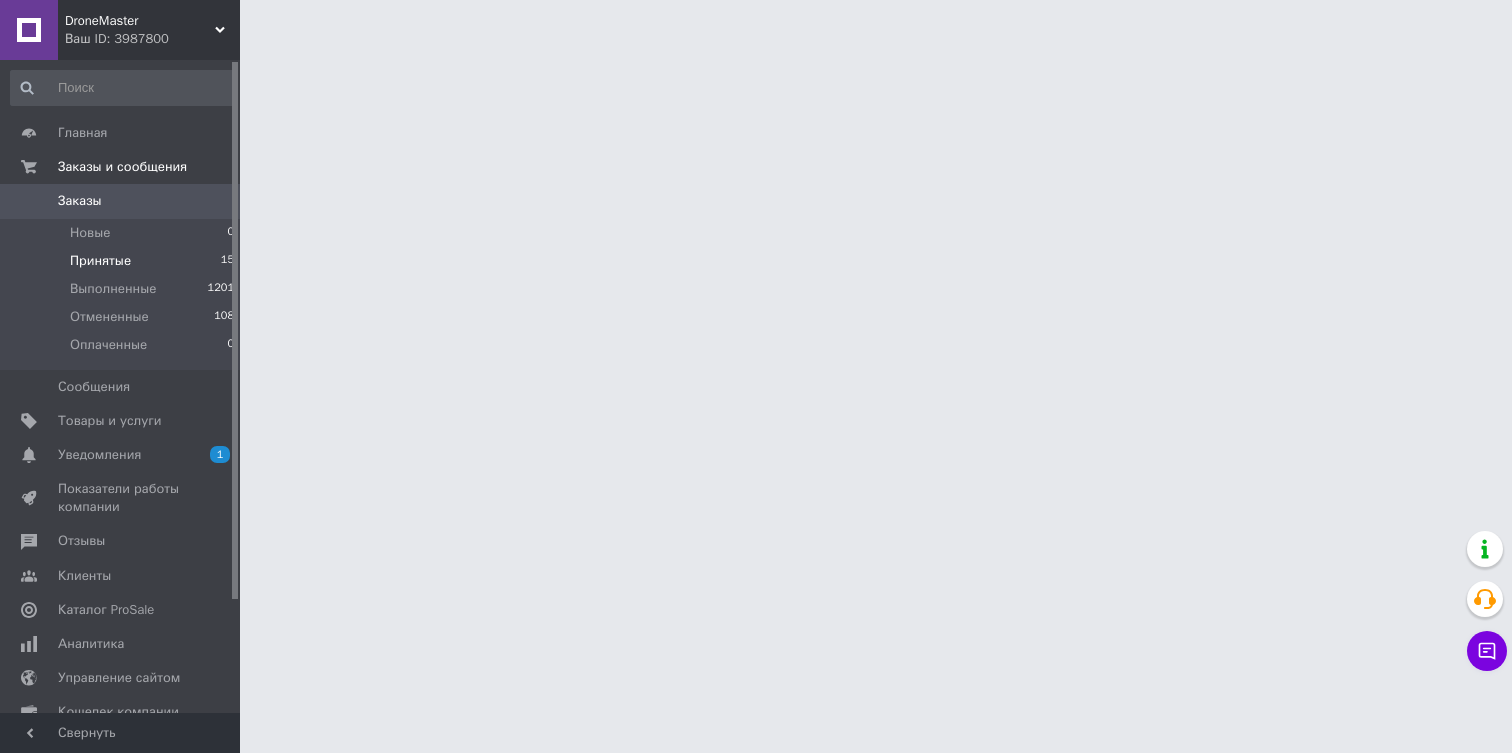 scroll, scrollTop: 0, scrollLeft: 0, axis: both 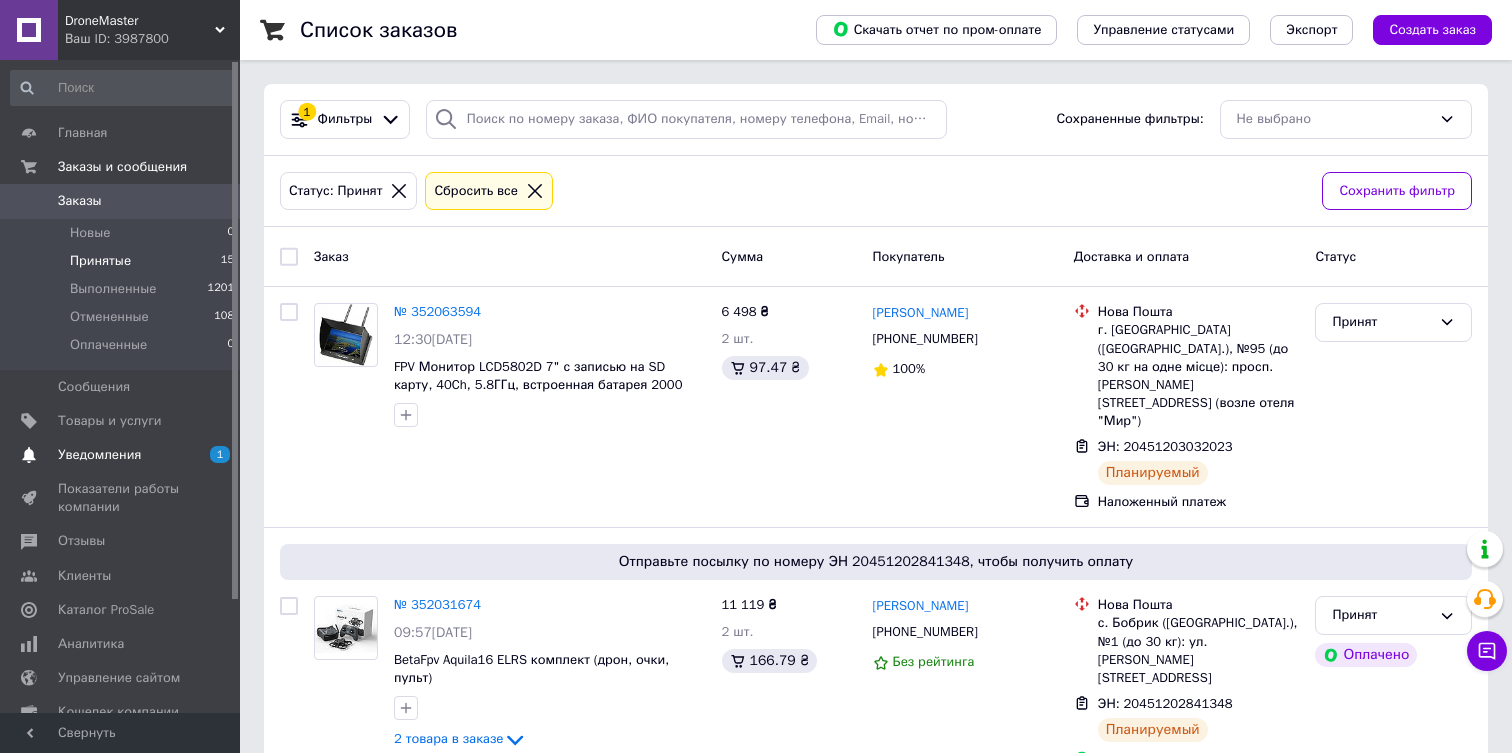 click on "Уведомления" at bounding box center [121, 455] 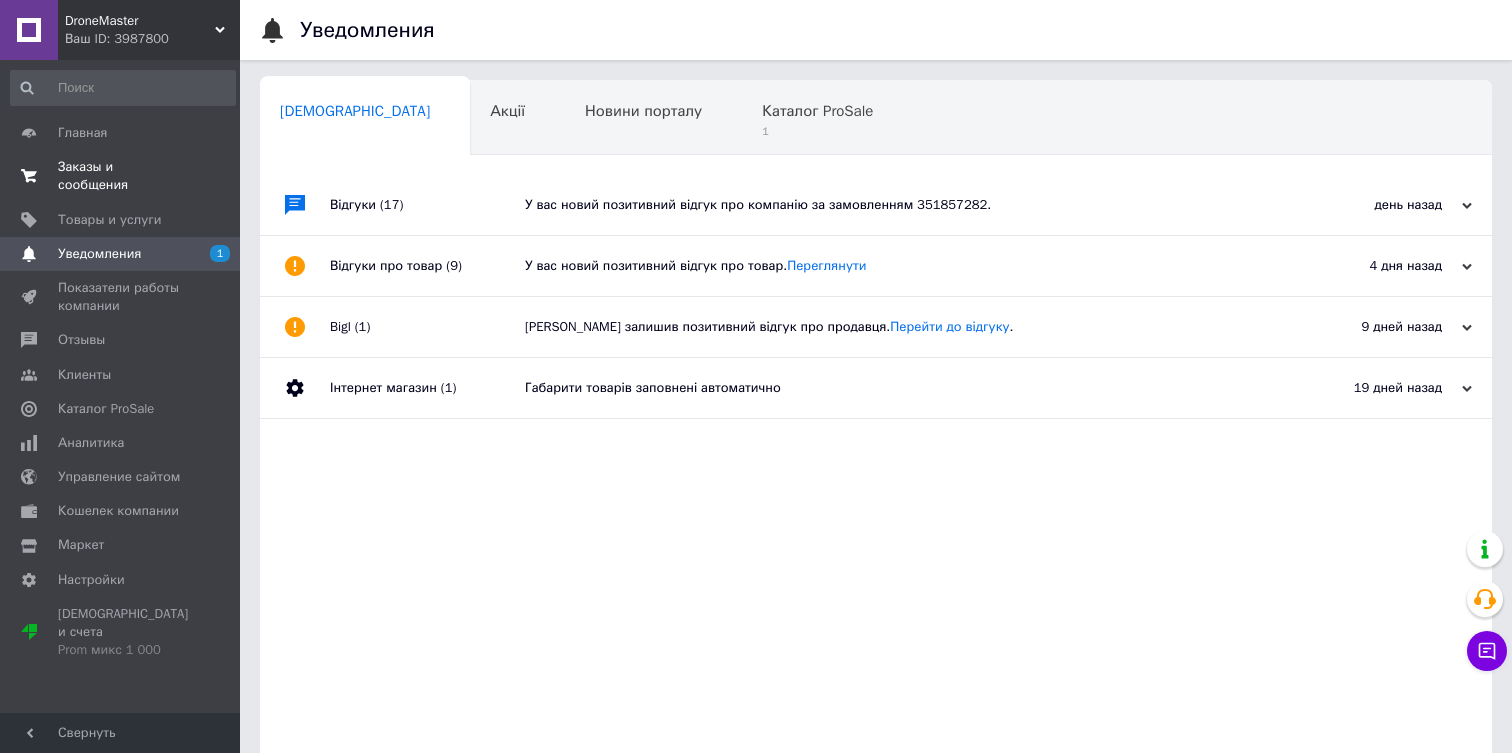 click on "Заказы и сообщения 0 0" at bounding box center [123, 176] 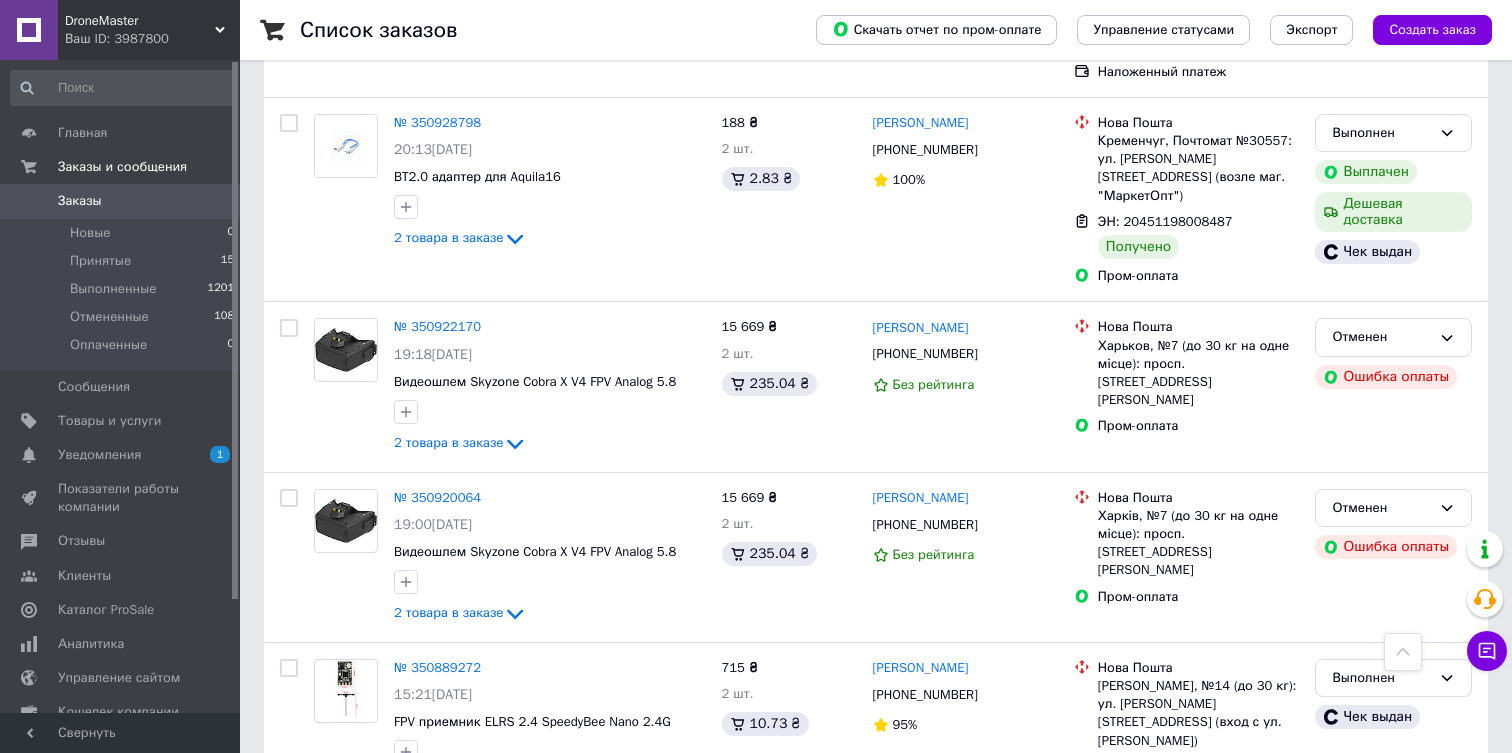 scroll, scrollTop: 8394, scrollLeft: 0, axis: vertical 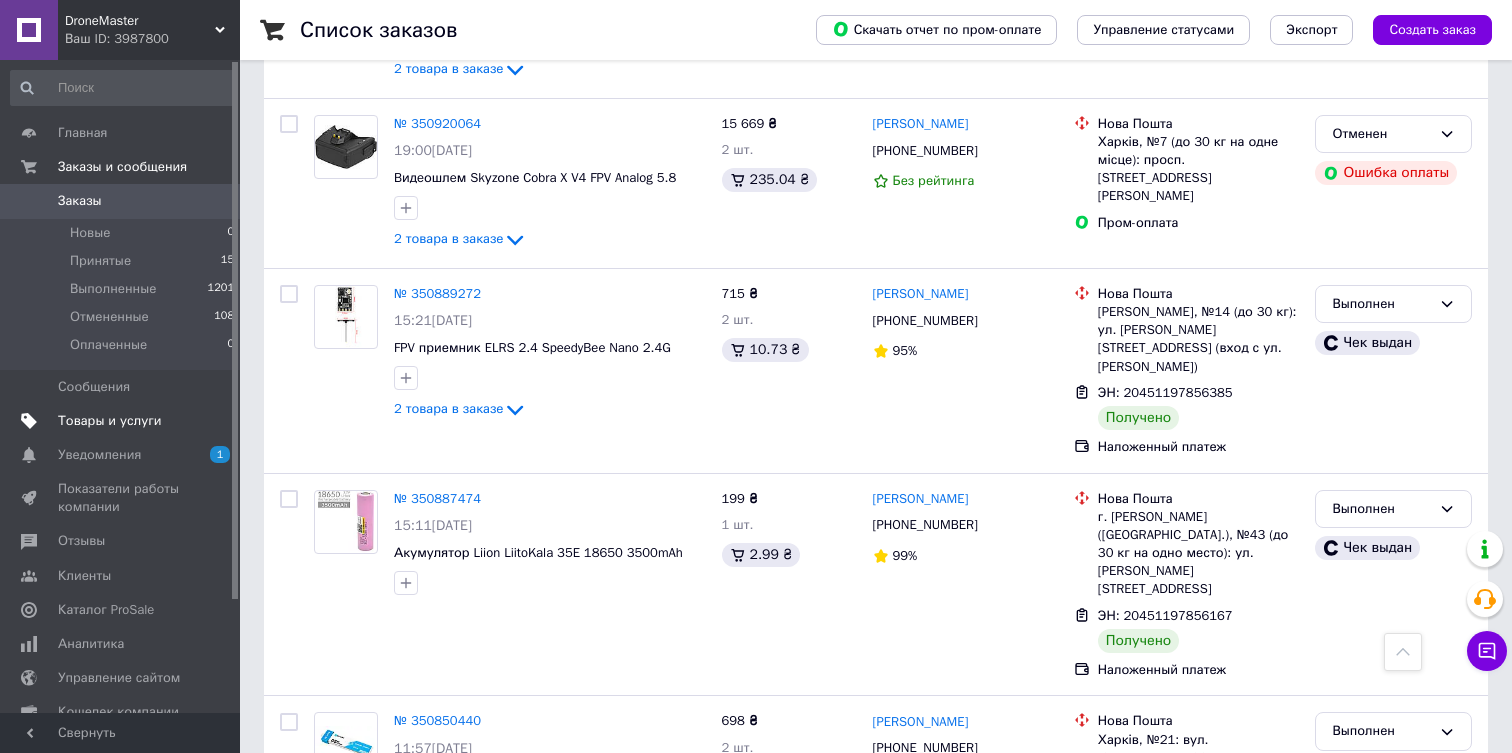 click on "Товары и услуги" at bounding box center [110, 421] 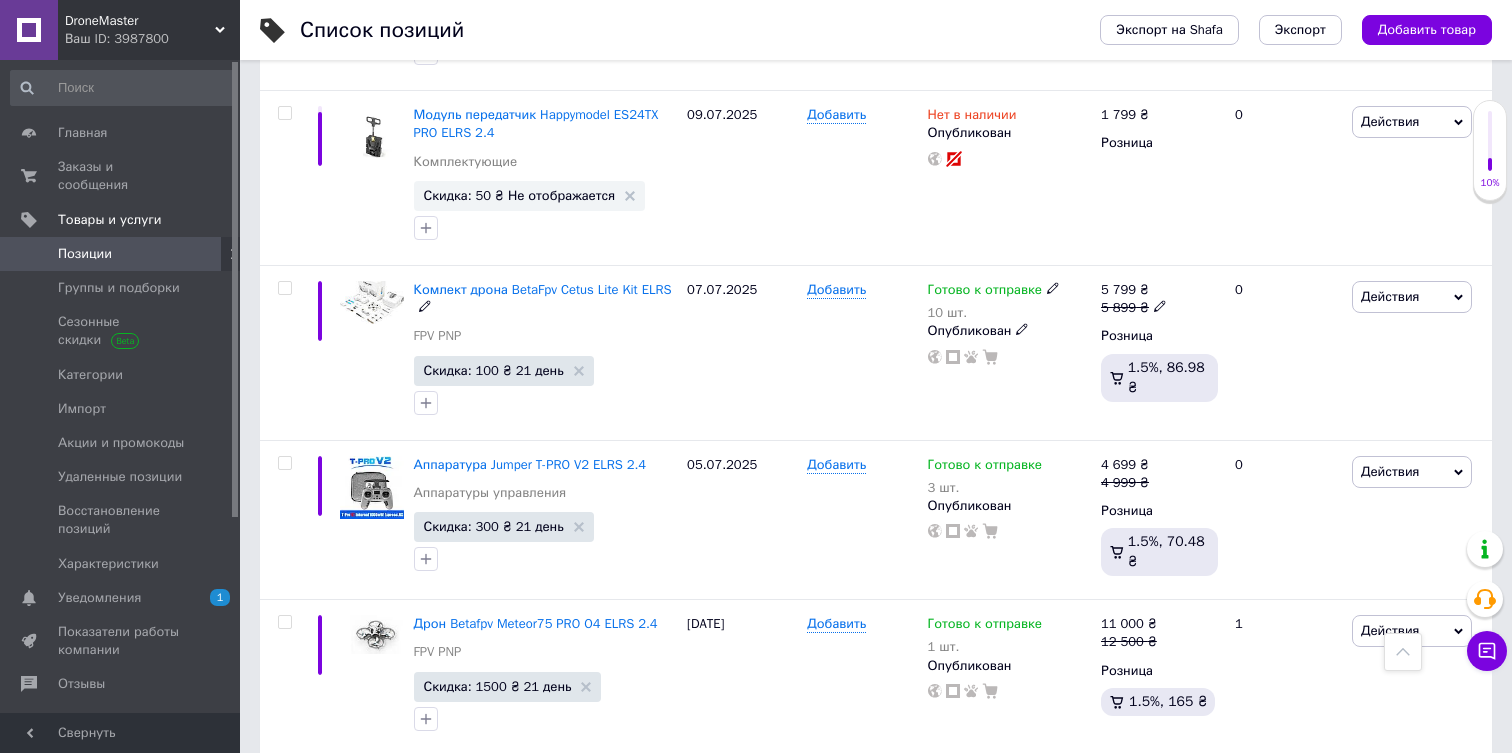 scroll, scrollTop: 499, scrollLeft: 0, axis: vertical 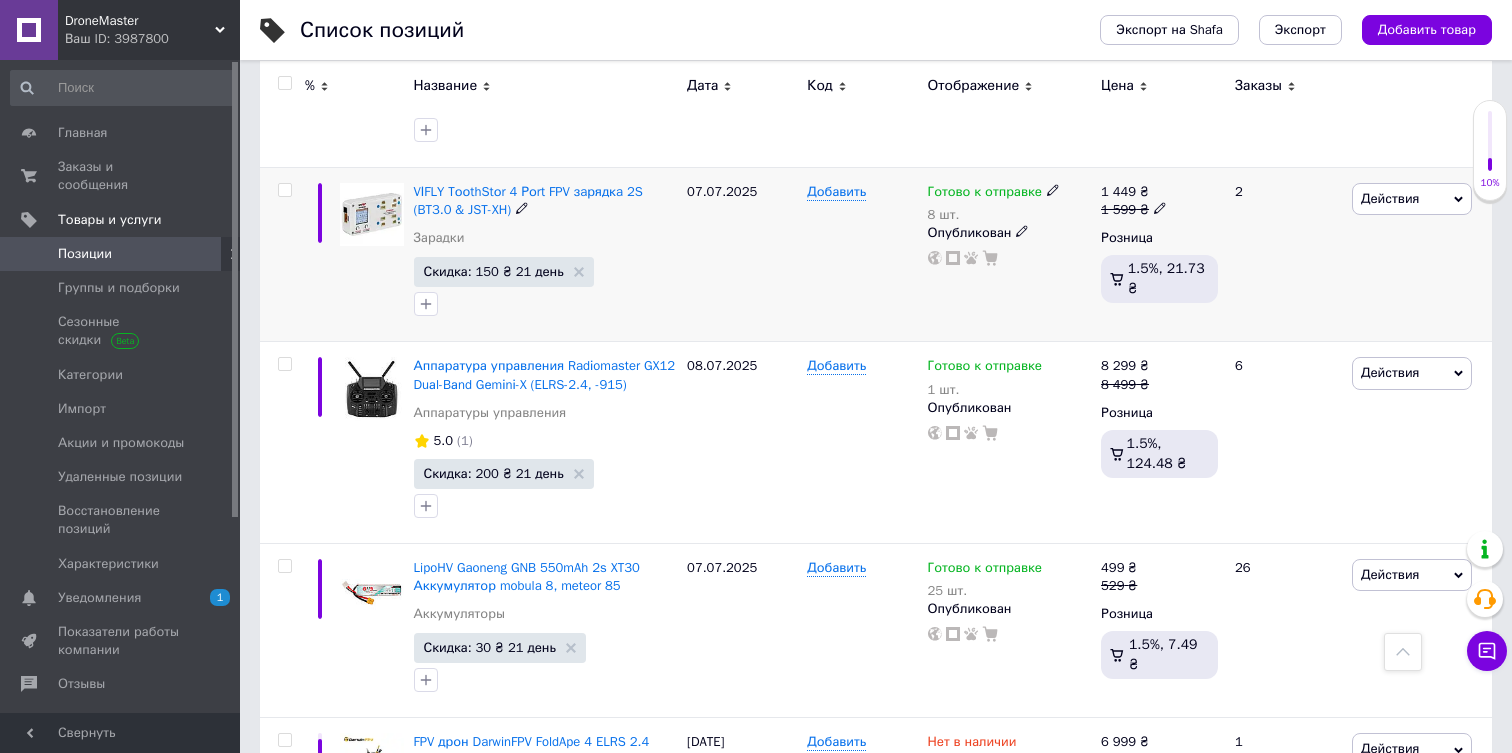 click 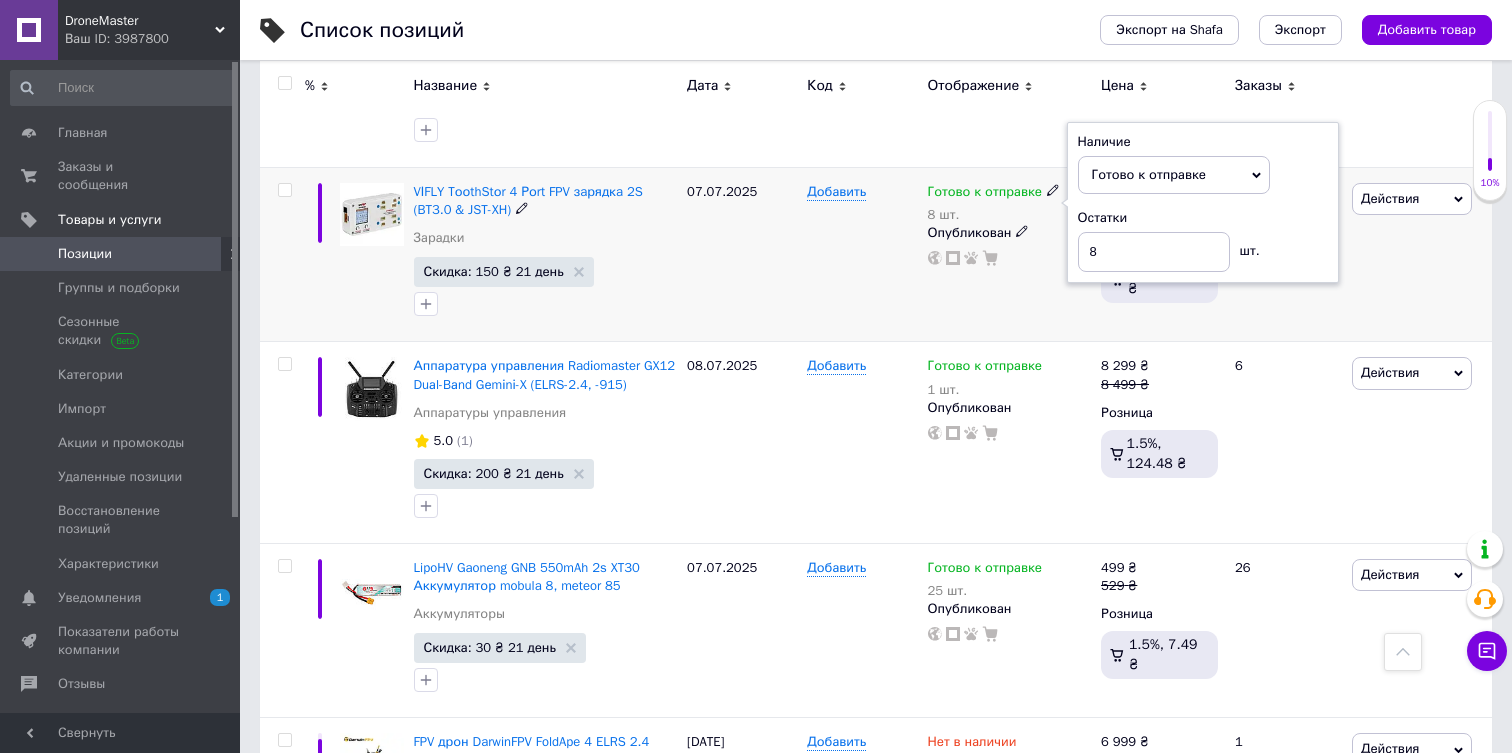 click on "Наличие Готово к отправке В наличии Нет в наличии Под заказ Остатки 8 шт." at bounding box center (1203, 203) 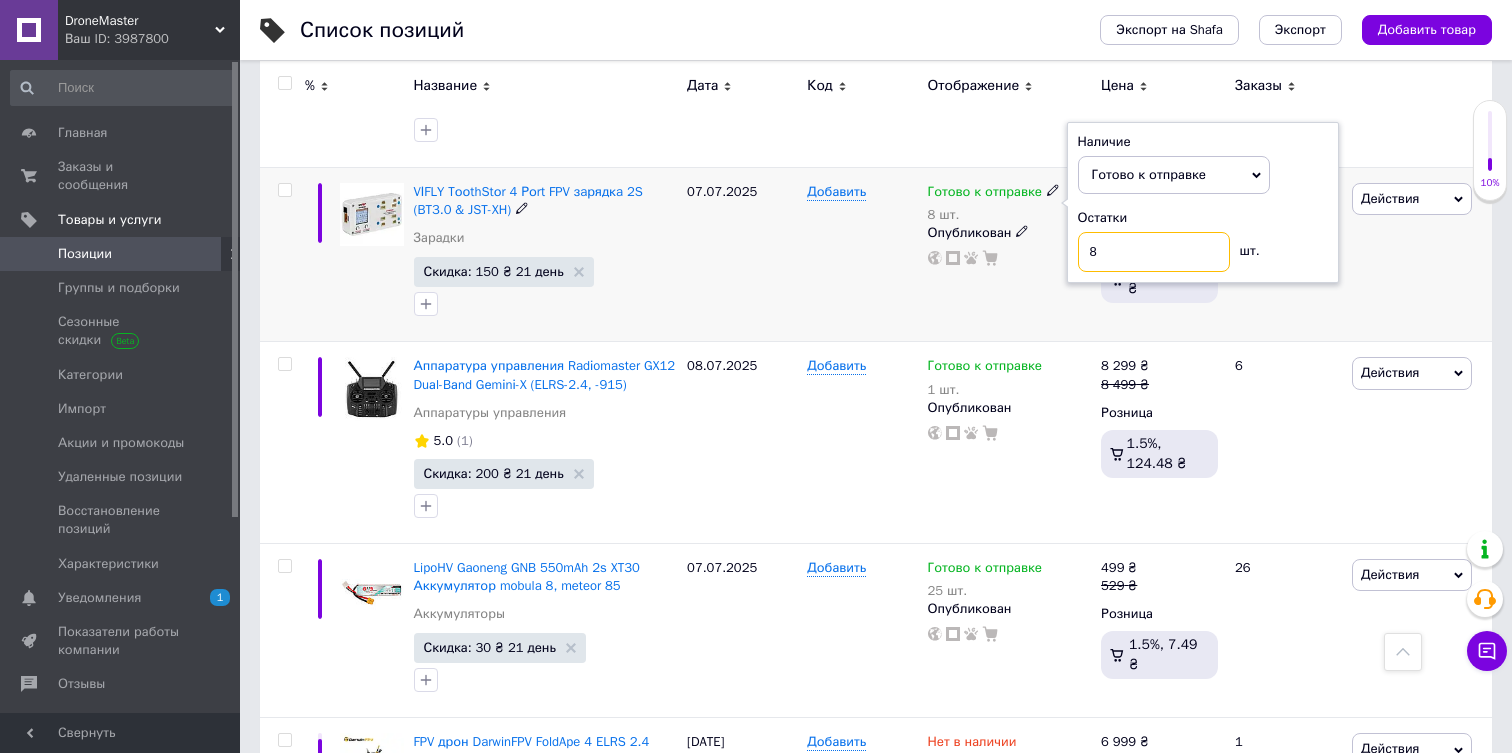 click on "8" at bounding box center [1154, 252] 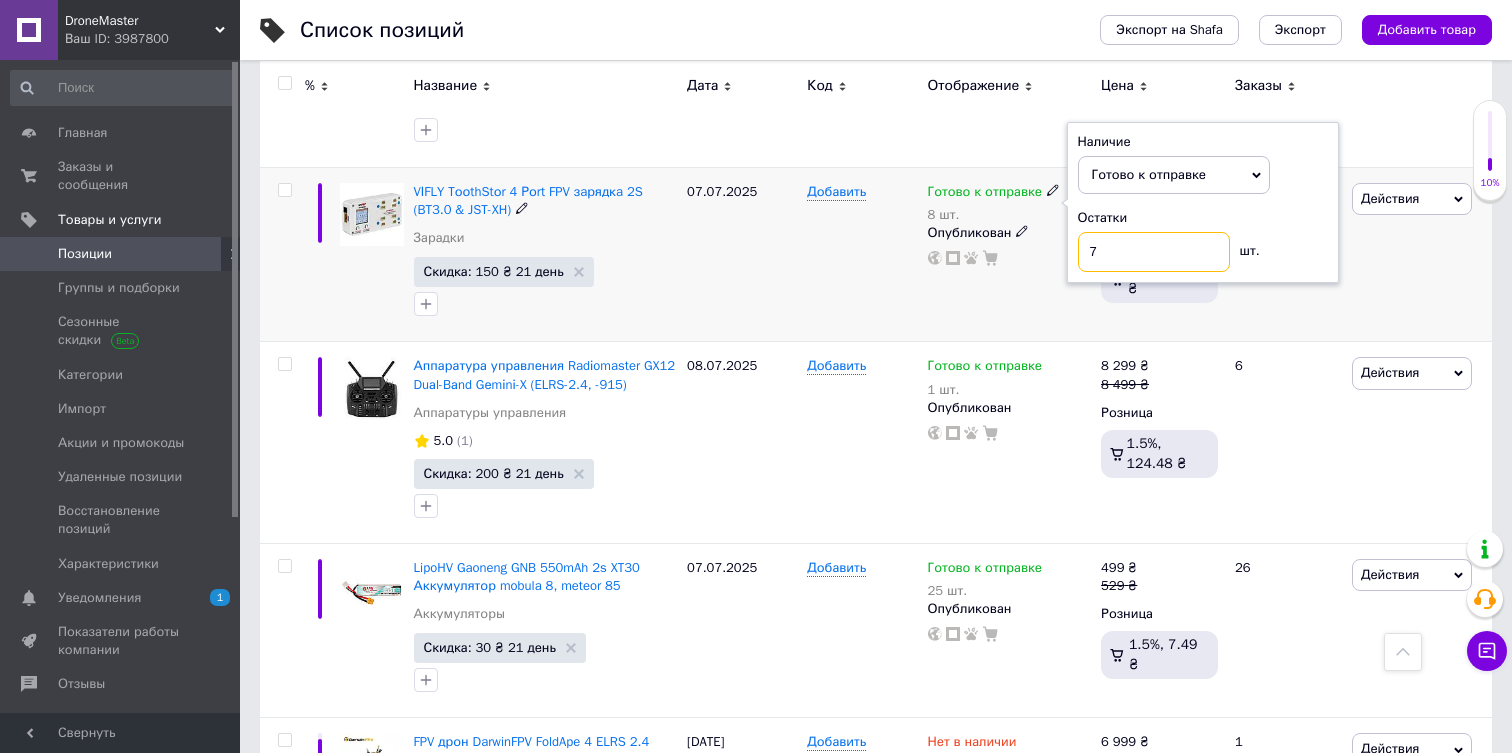 type on "7" 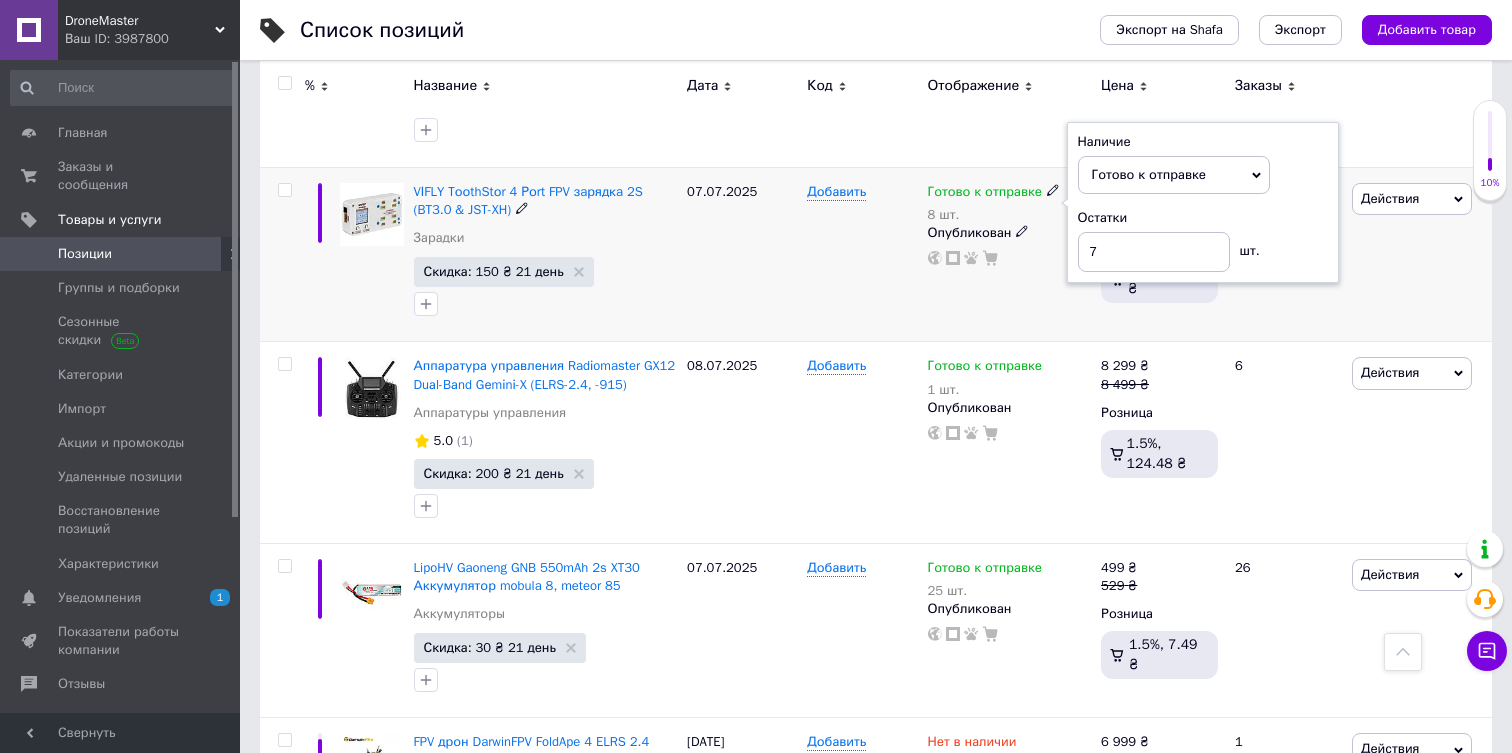click on "07.07.2025" at bounding box center [742, 254] 